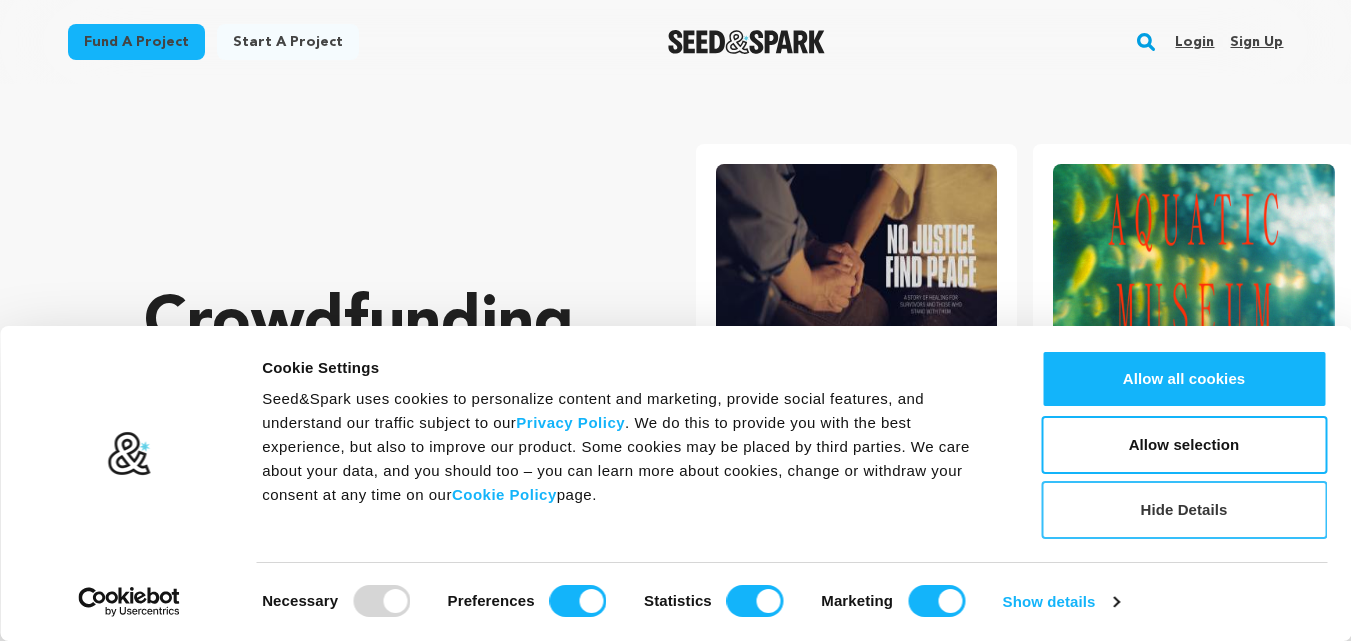 scroll, scrollTop: 0, scrollLeft: 0, axis: both 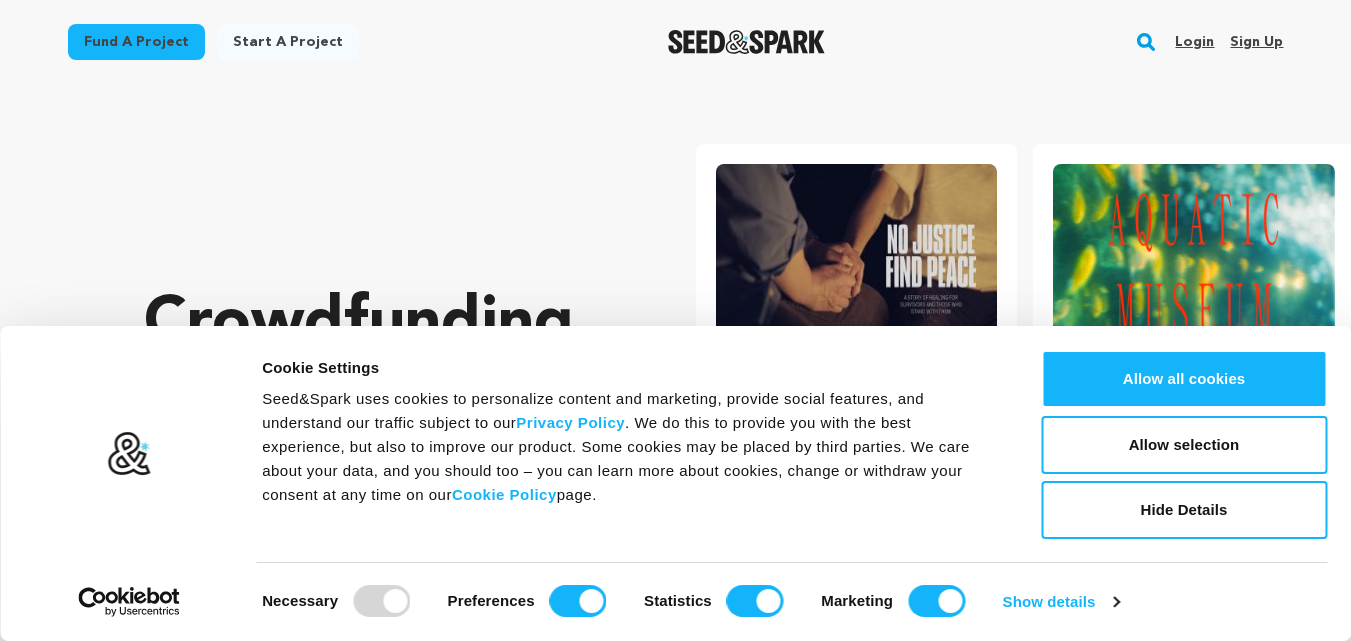 click on "Sign up" at bounding box center (1256, 42) 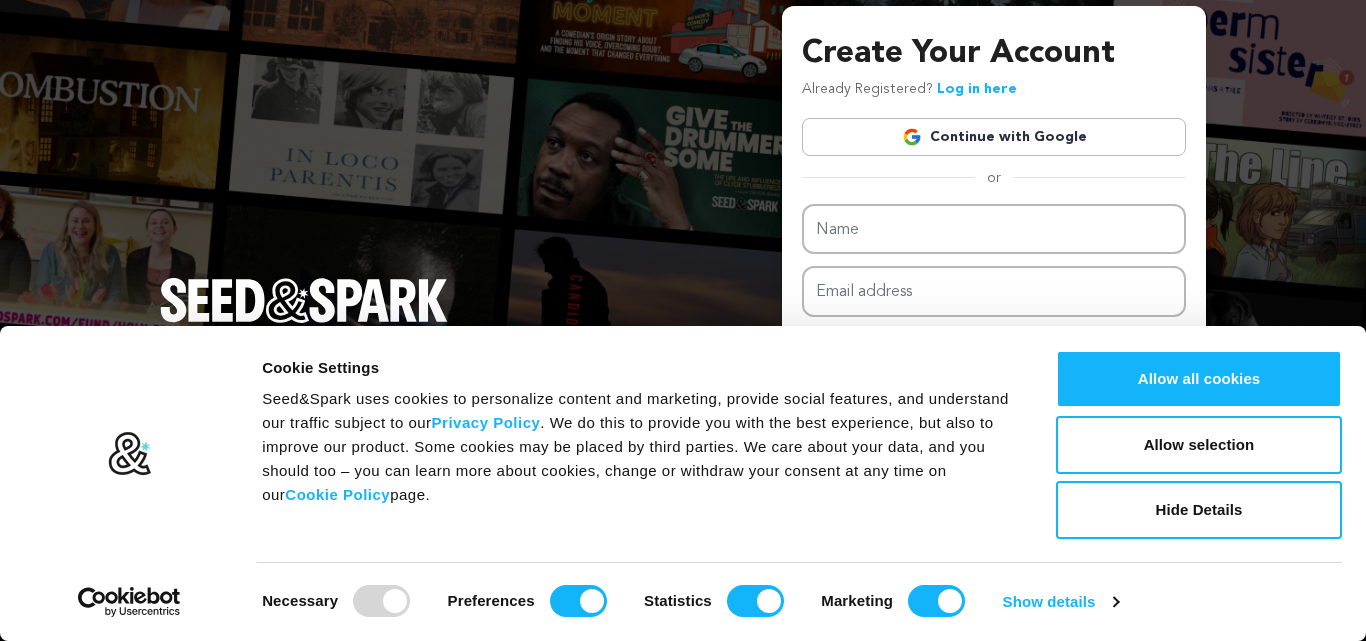 scroll, scrollTop: 0, scrollLeft: 0, axis: both 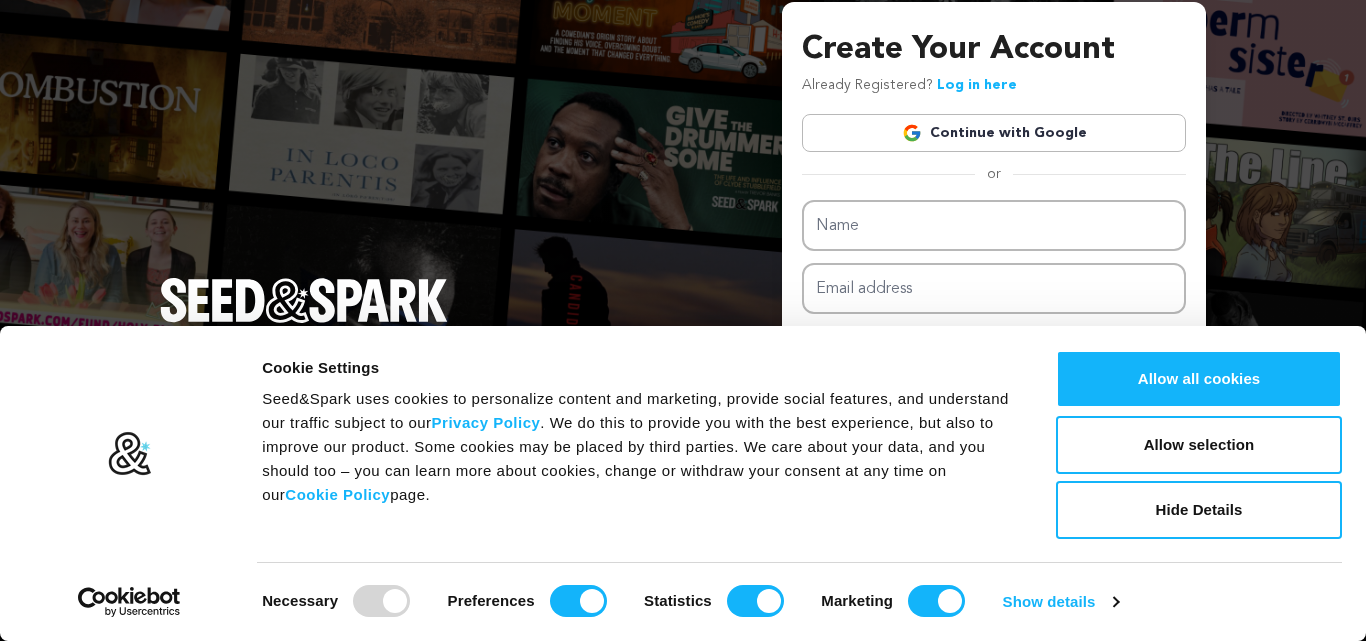 click on "Continue with Google" at bounding box center (994, 133) 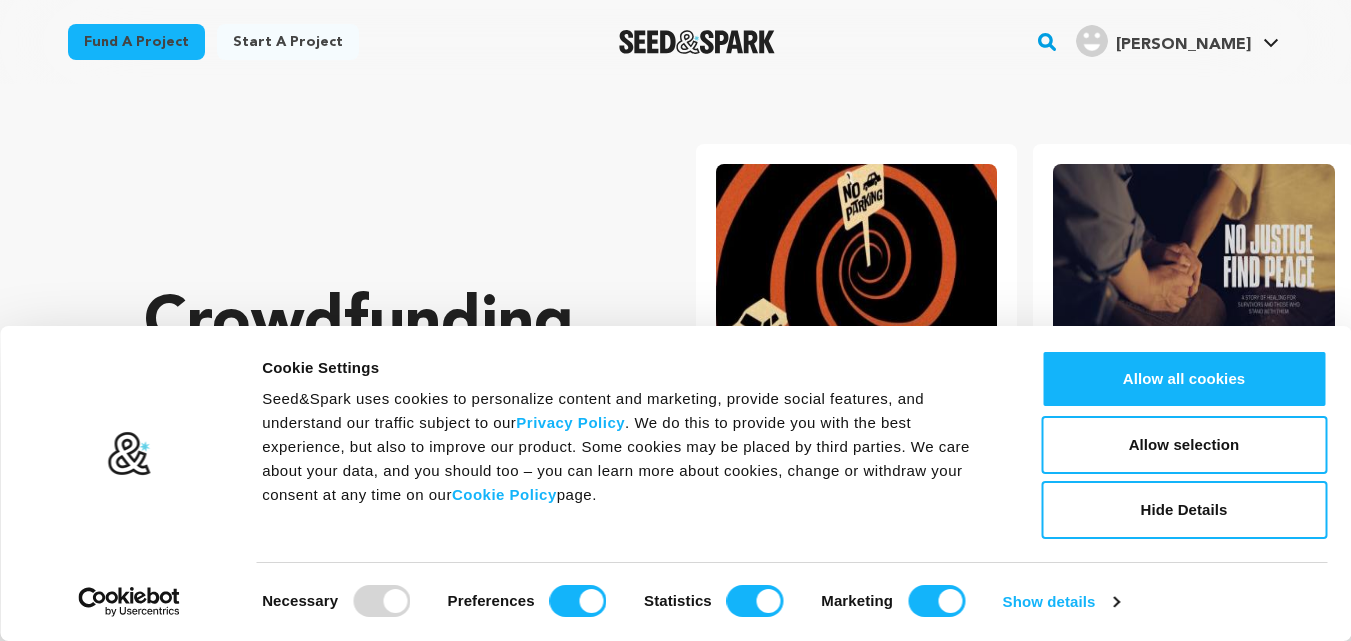 scroll, scrollTop: 0, scrollLeft: 0, axis: both 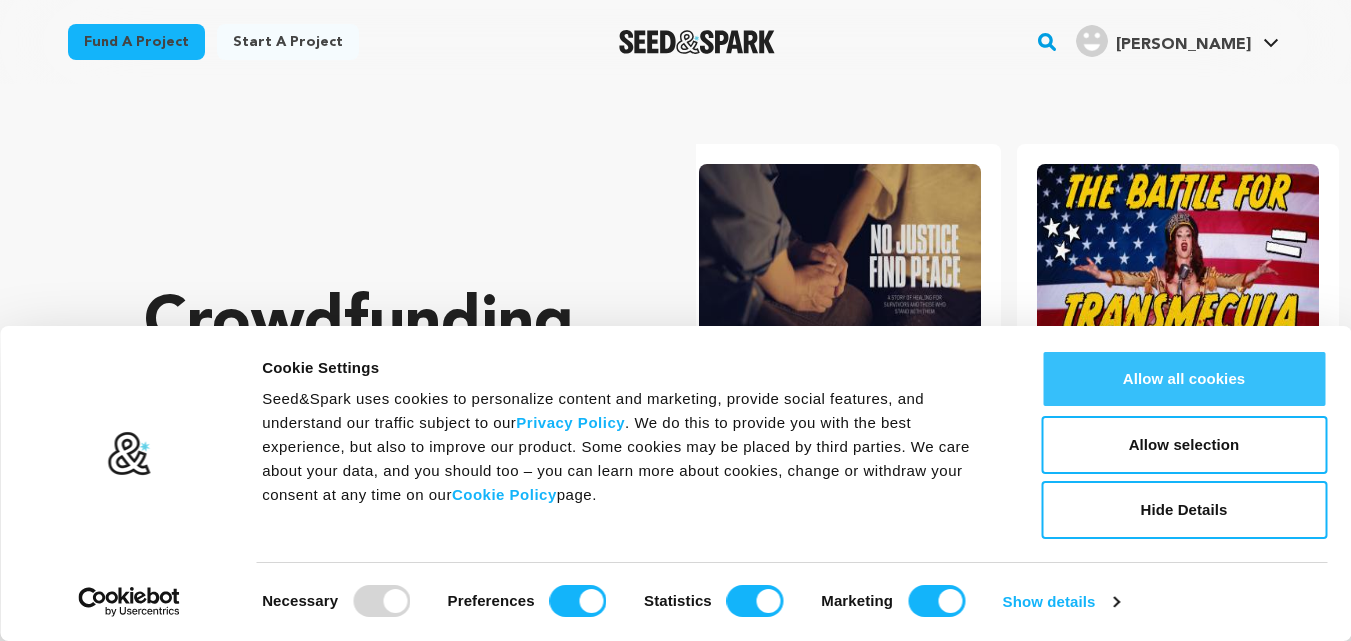 click on "Allow all cookies" at bounding box center [1184, 379] 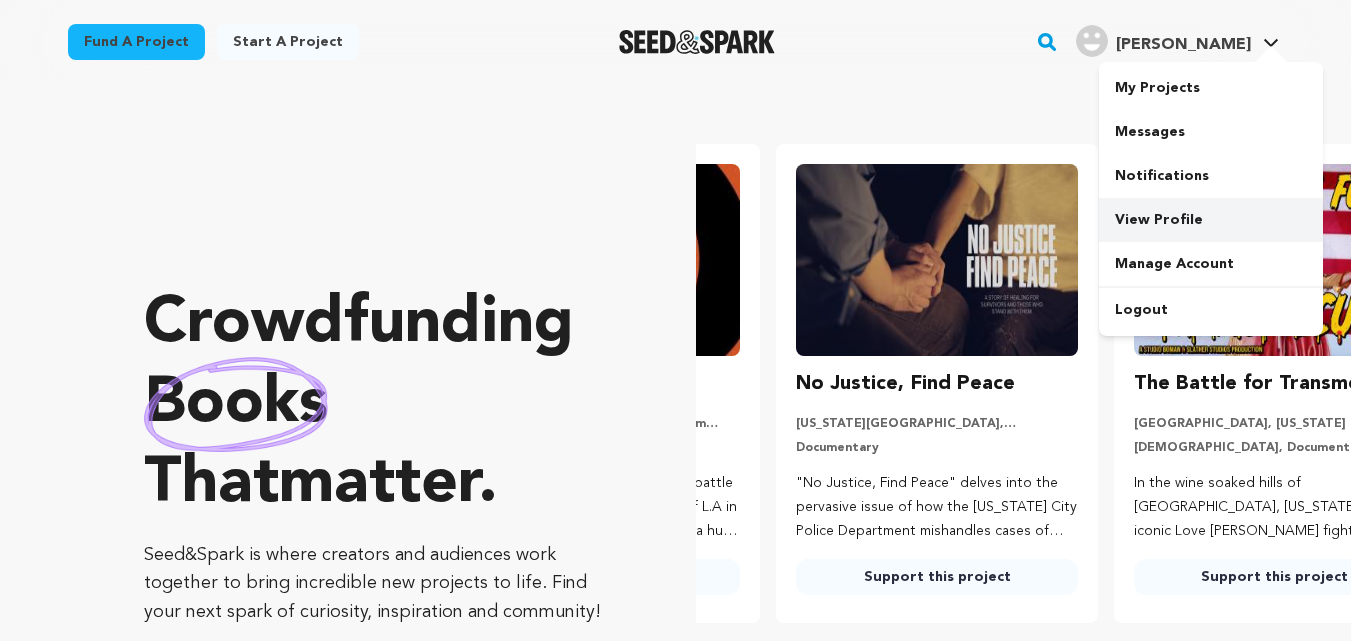 scroll, scrollTop: 0, scrollLeft: 354, axis: horizontal 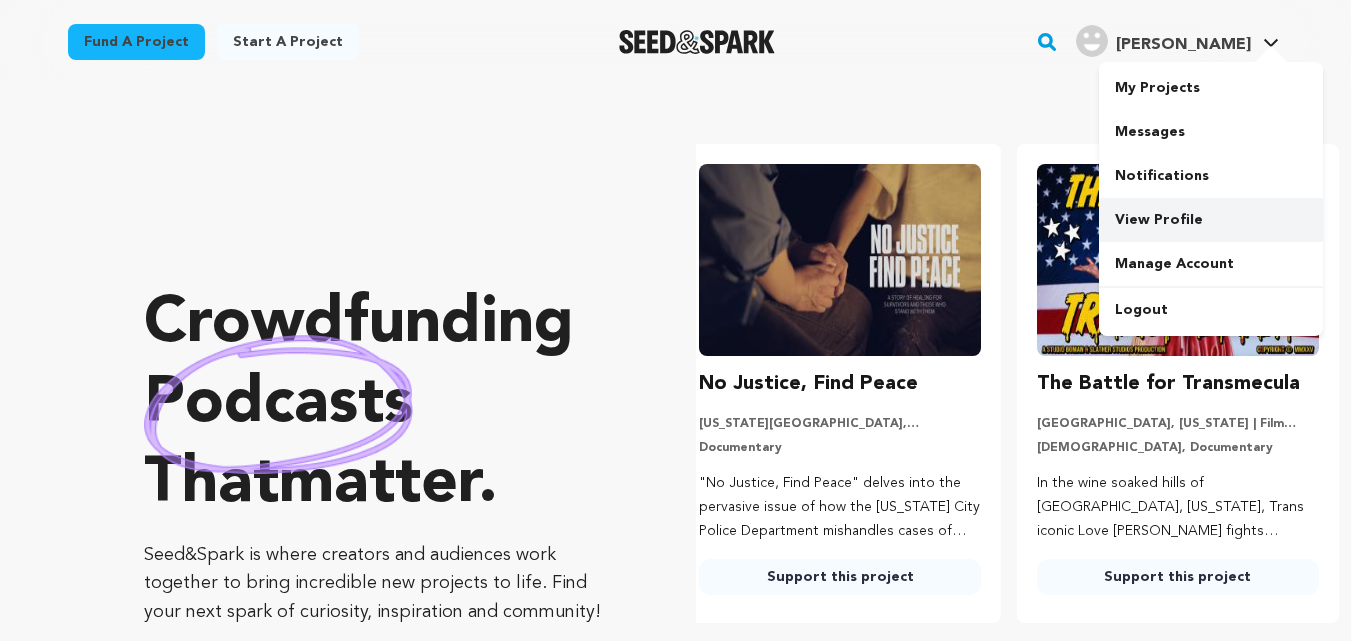 click on "View Profile" at bounding box center (1211, 220) 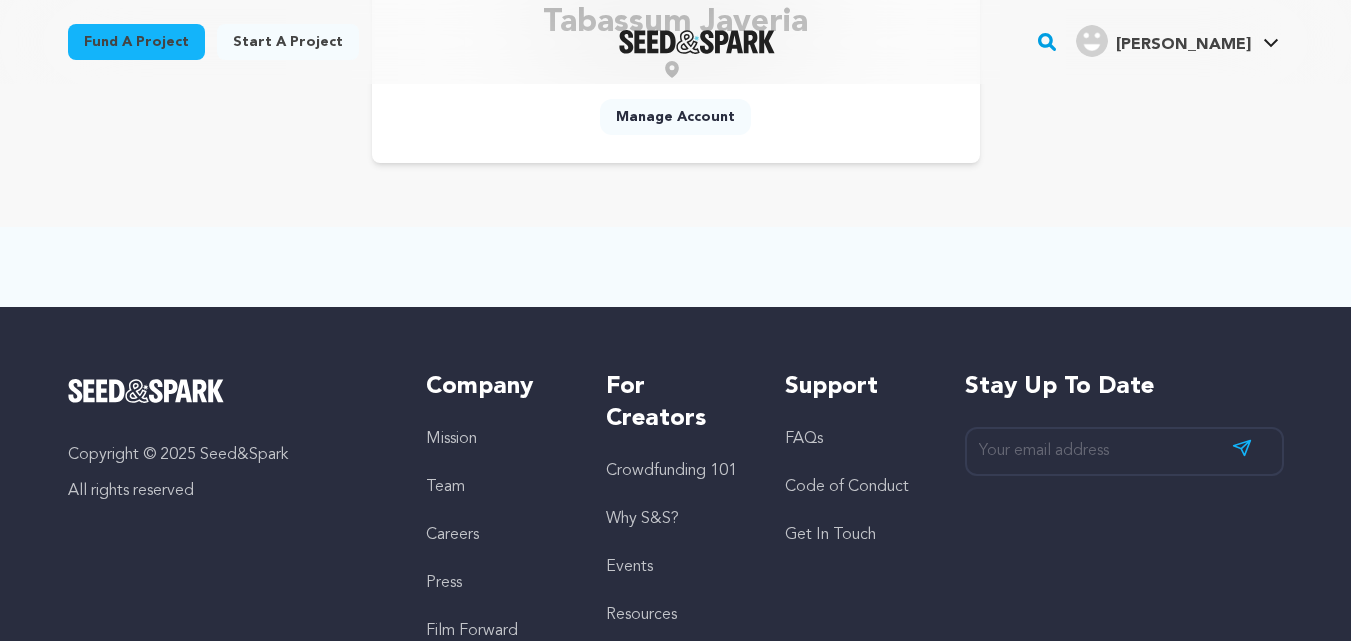 scroll, scrollTop: 16, scrollLeft: 0, axis: vertical 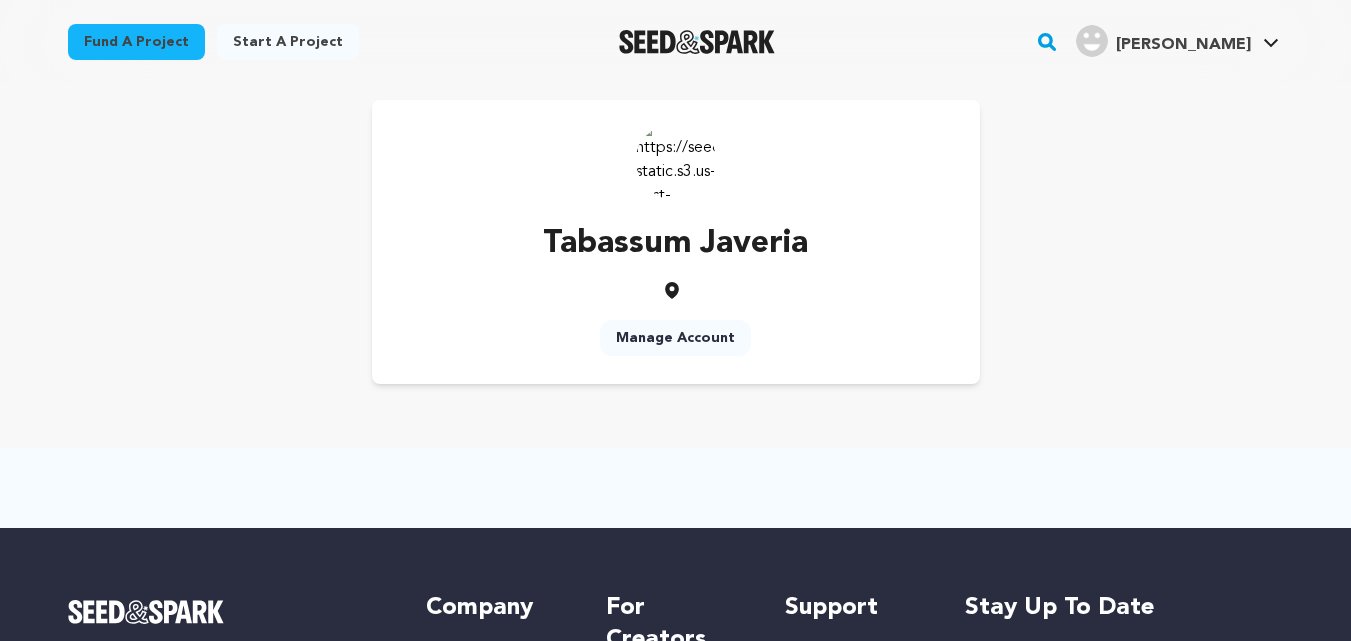 click on "Manage Account" at bounding box center [675, 338] 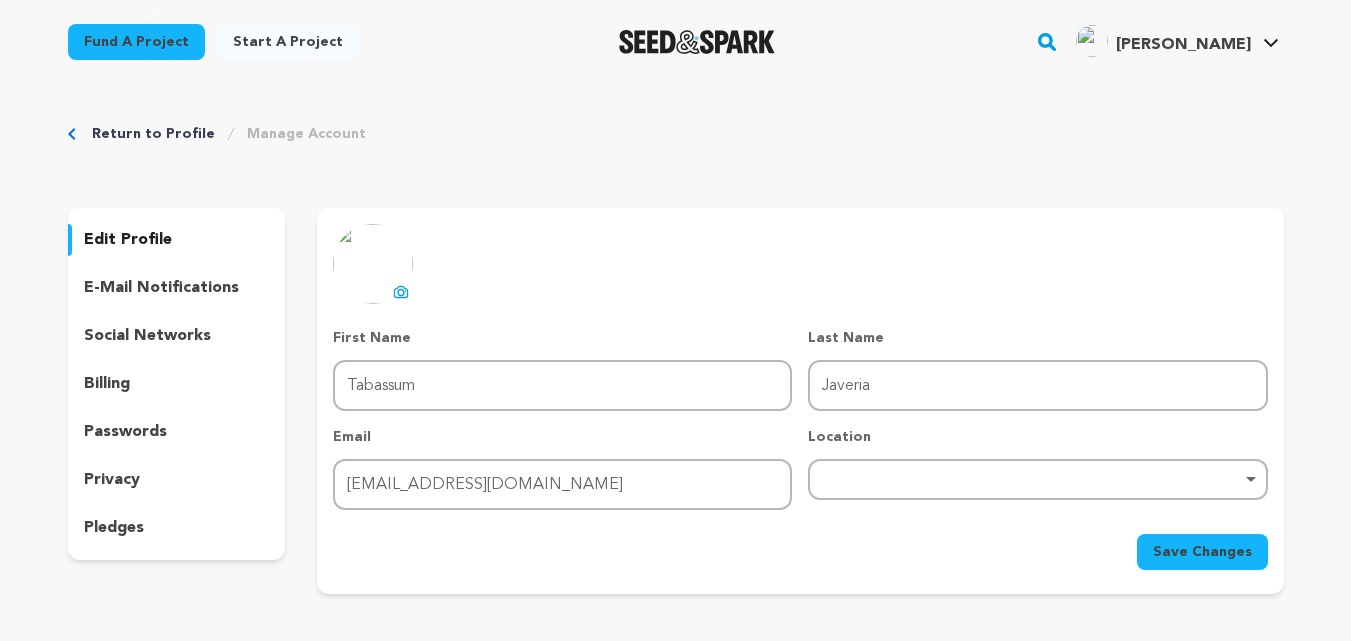 scroll, scrollTop: 0, scrollLeft: 0, axis: both 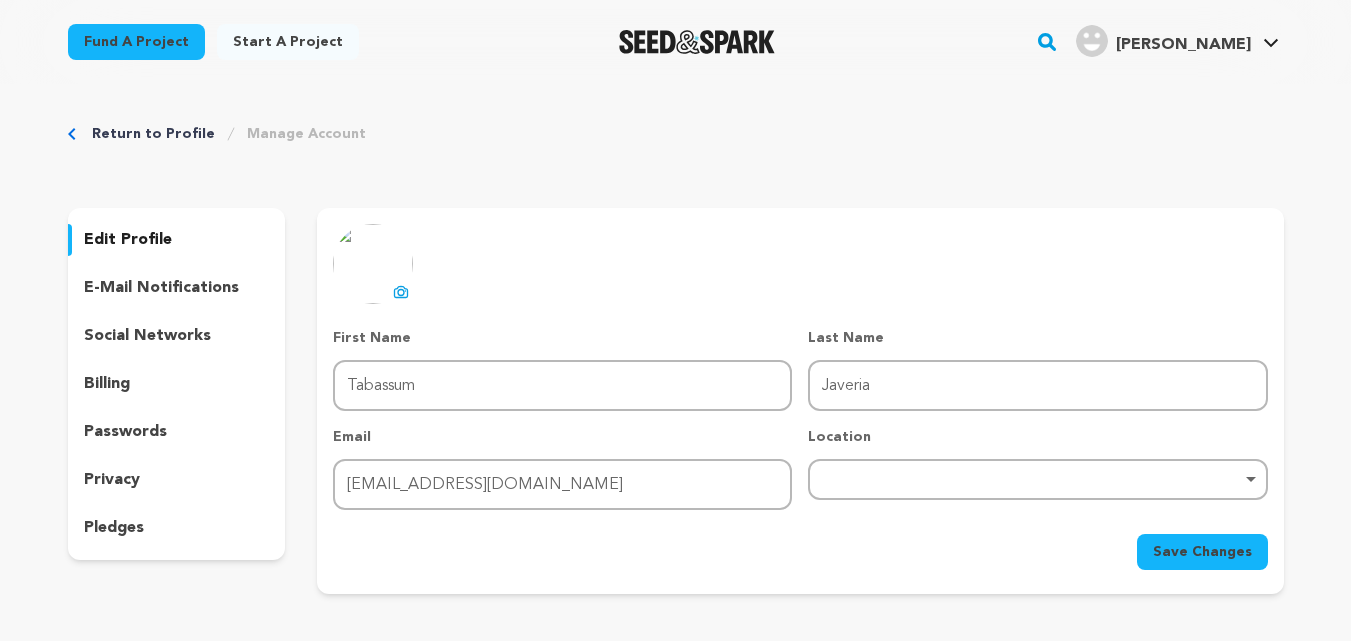 click on "edit profile" at bounding box center (128, 240) 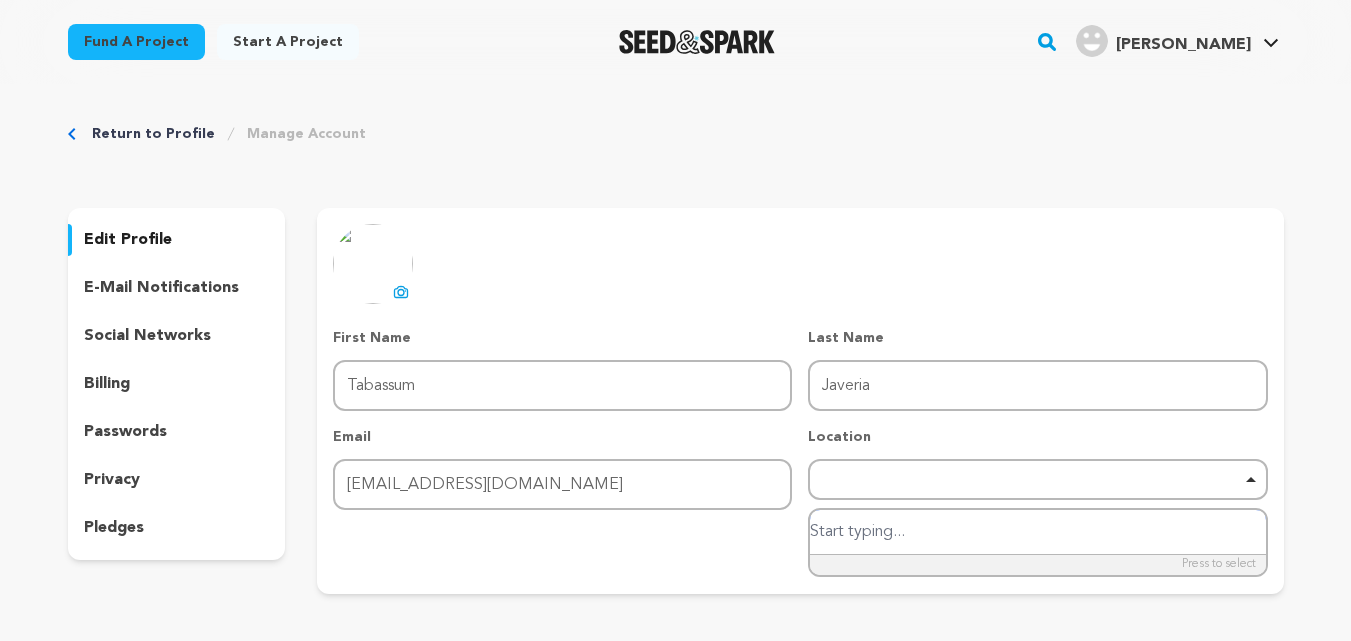 paste on "4128 Dale Blvd Woodbrige VA 22193, United States Of America." 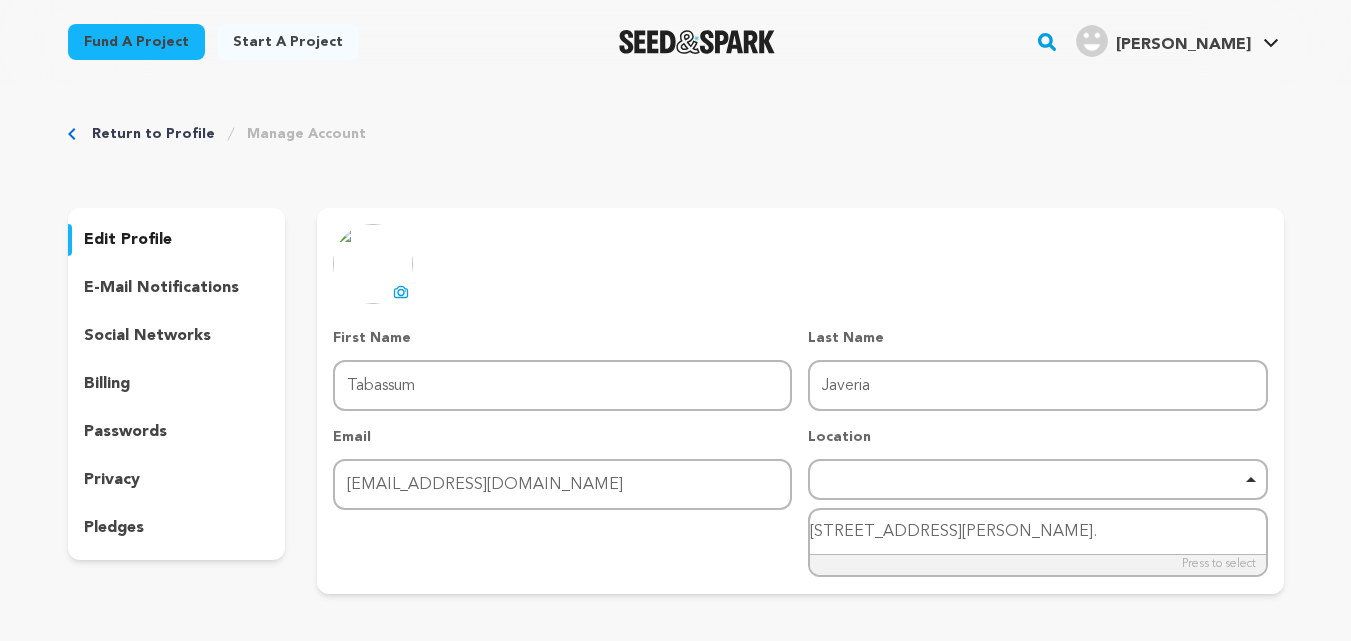 scroll, scrollTop: 0, scrollLeft: 7, axis: horizontal 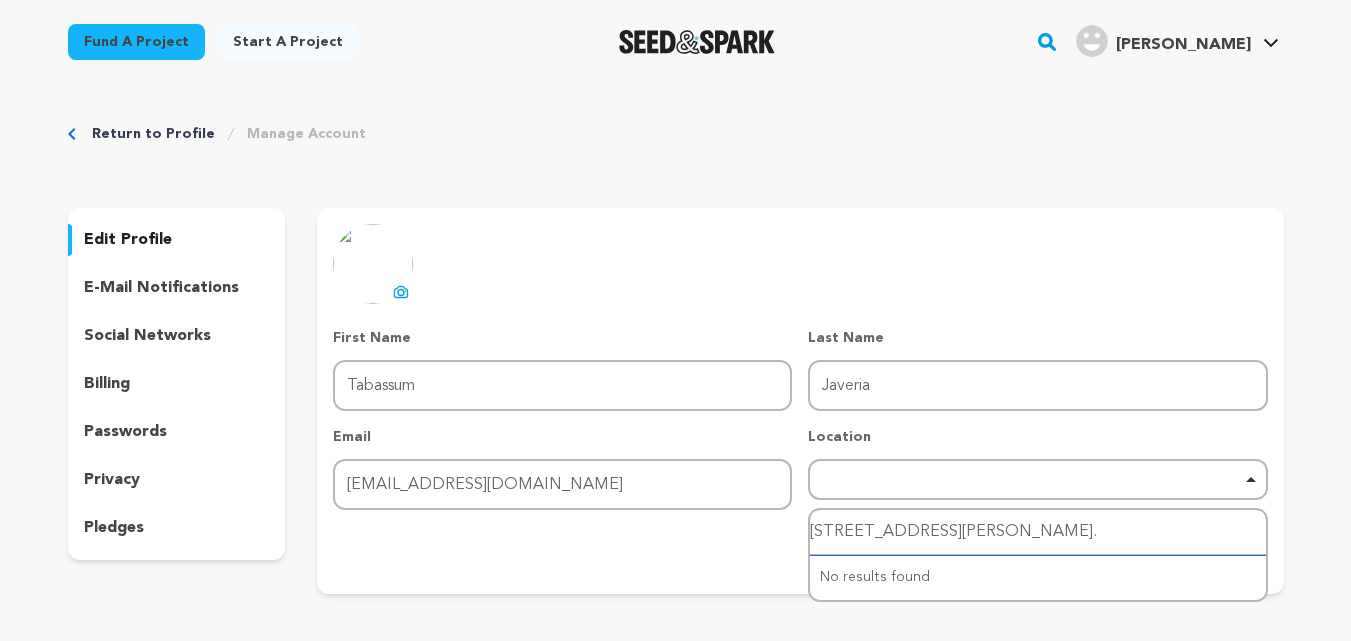 type on "4128 Dale Blvd Woodbrige VA 22193, United States Of America." 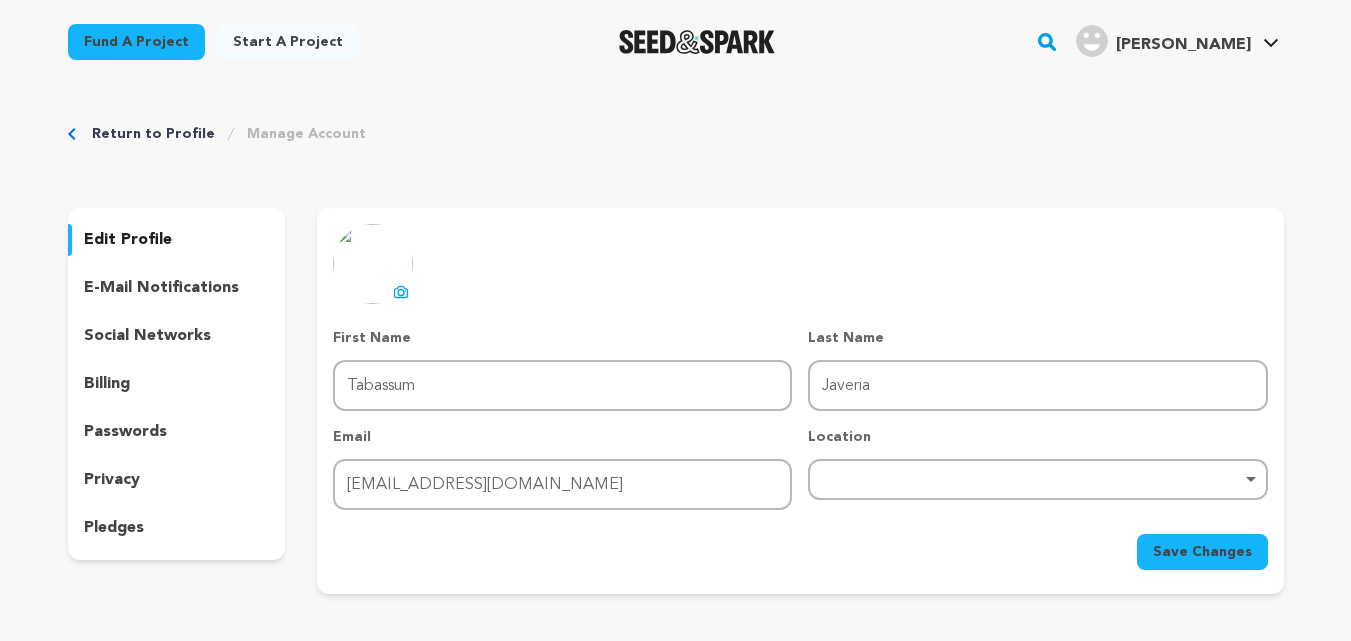 scroll, scrollTop: 0, scrollLeft: 0, axis: both 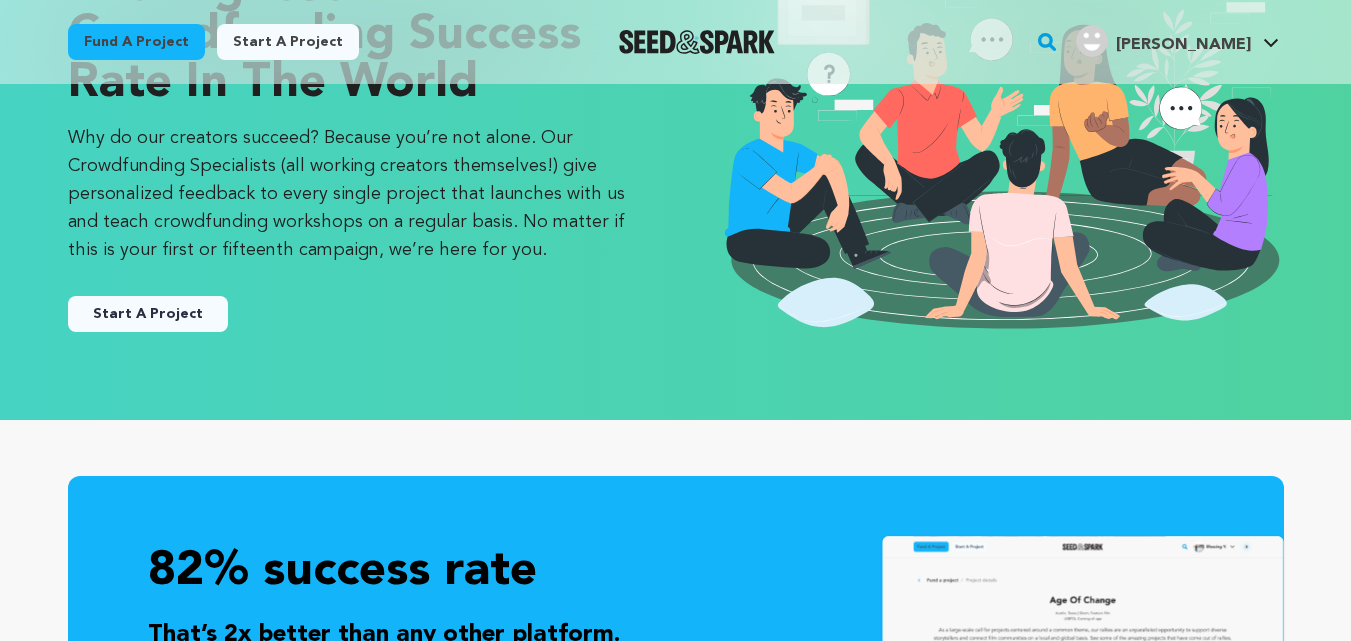 click on "Start a project" at bounding box center [288, 42] 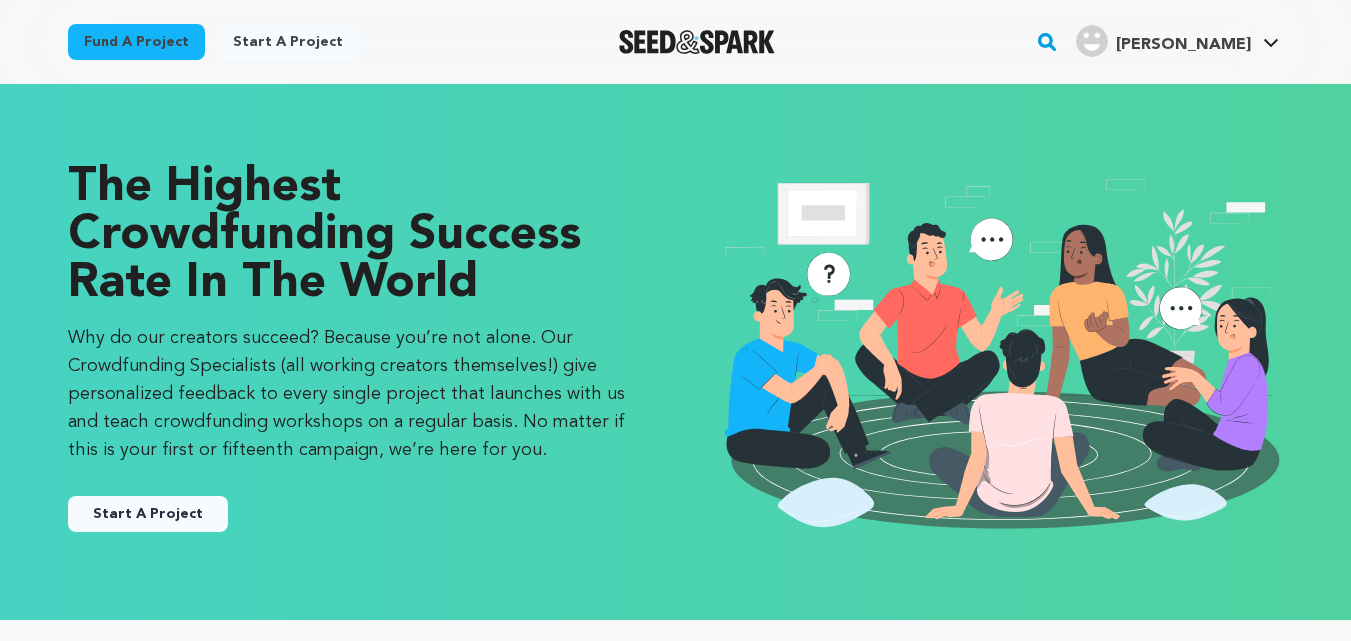 scroll, scrollTop: 0, scrollLeft: 0, axis: both 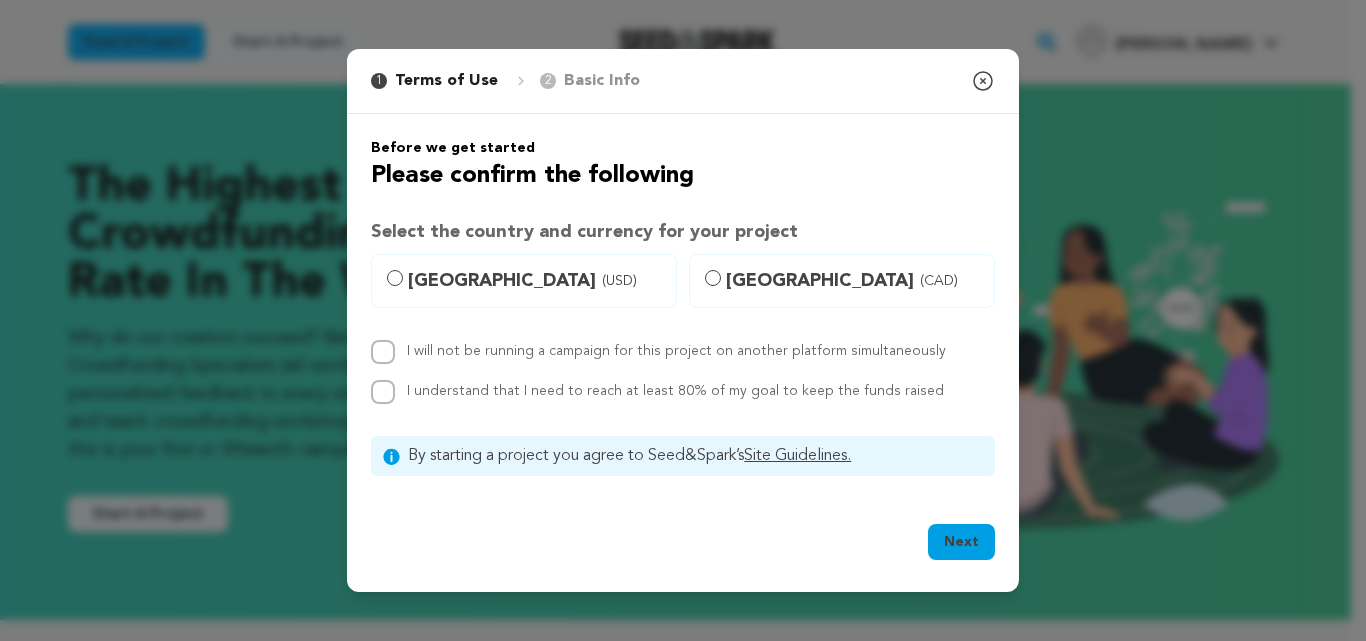 click on "[GEOGRAPHIC_DATA]
(USD)" at bounding box center (524, 281) 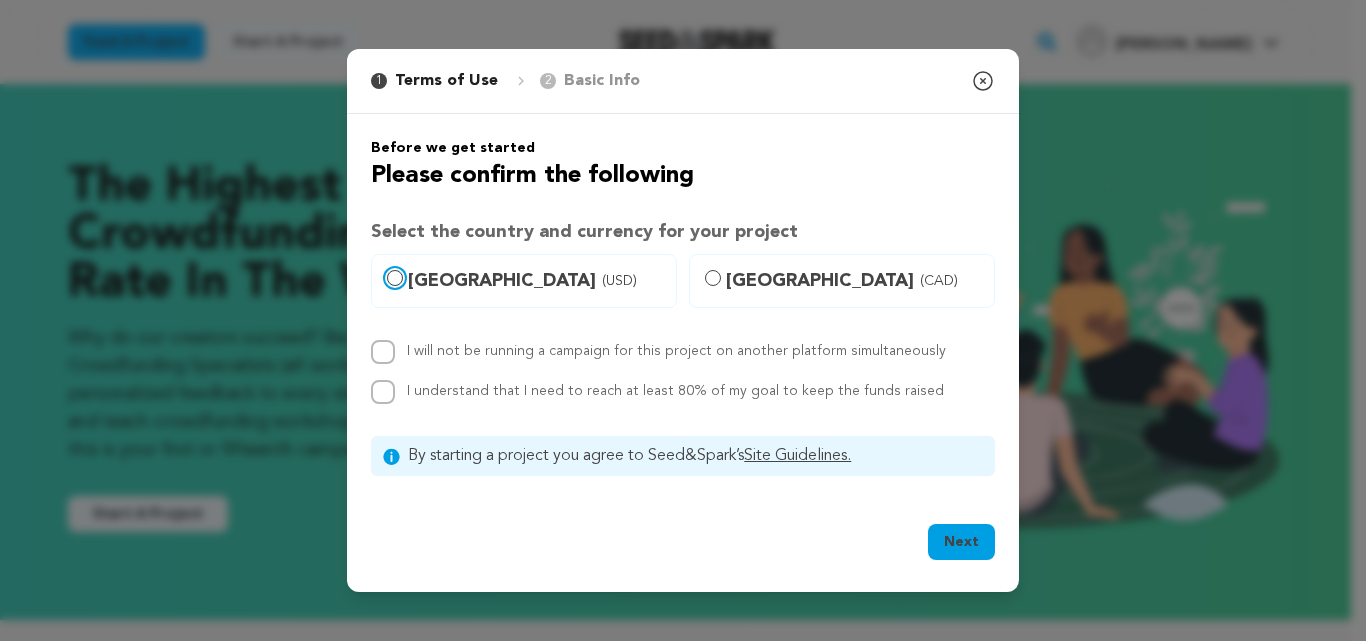 click on "[GEOGRAPHIC_DATA]
(USD)" at bounding box center [395, 278] 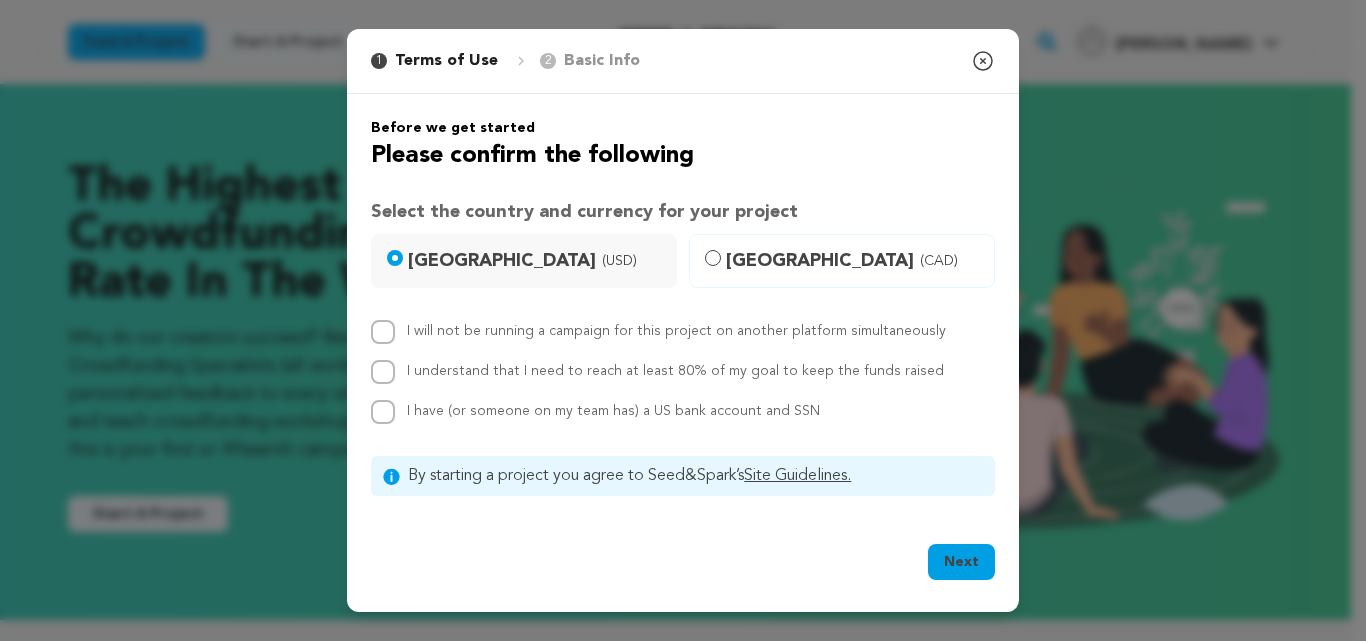click on "Next" at bounding box center [961, 562] 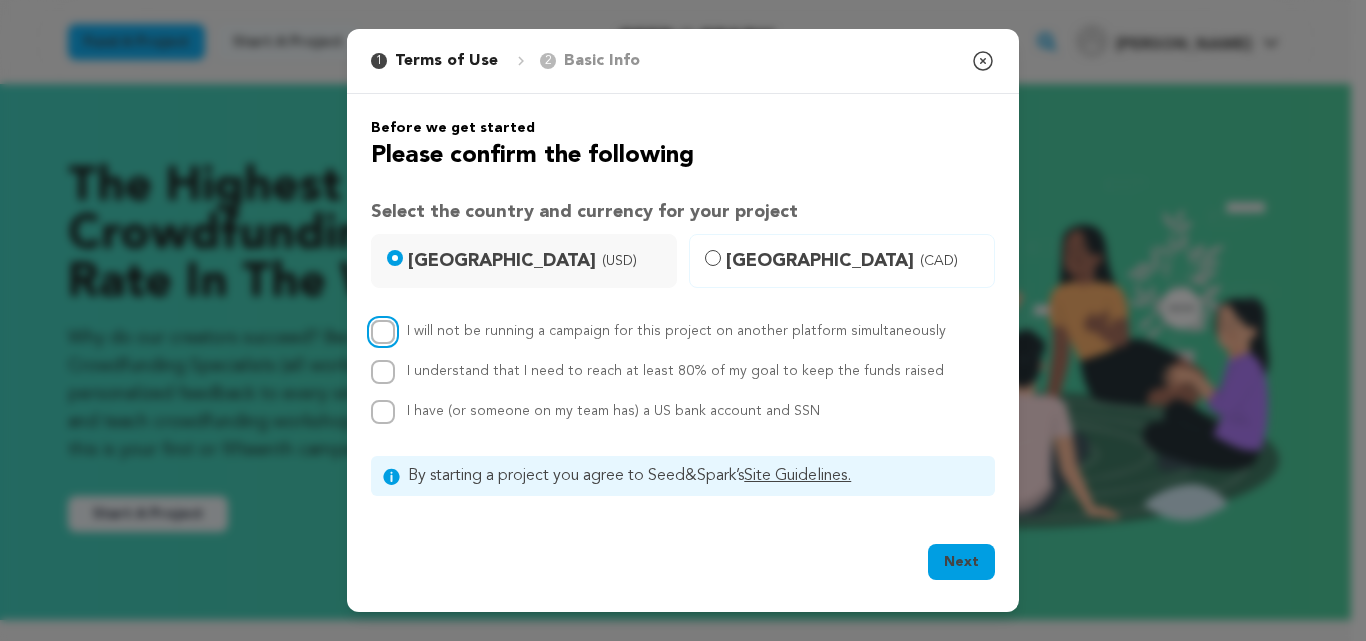 drag, startPoint x: 374, startPoint y: 324, endPoint x: 374, endPoint y: 345, distance: 21 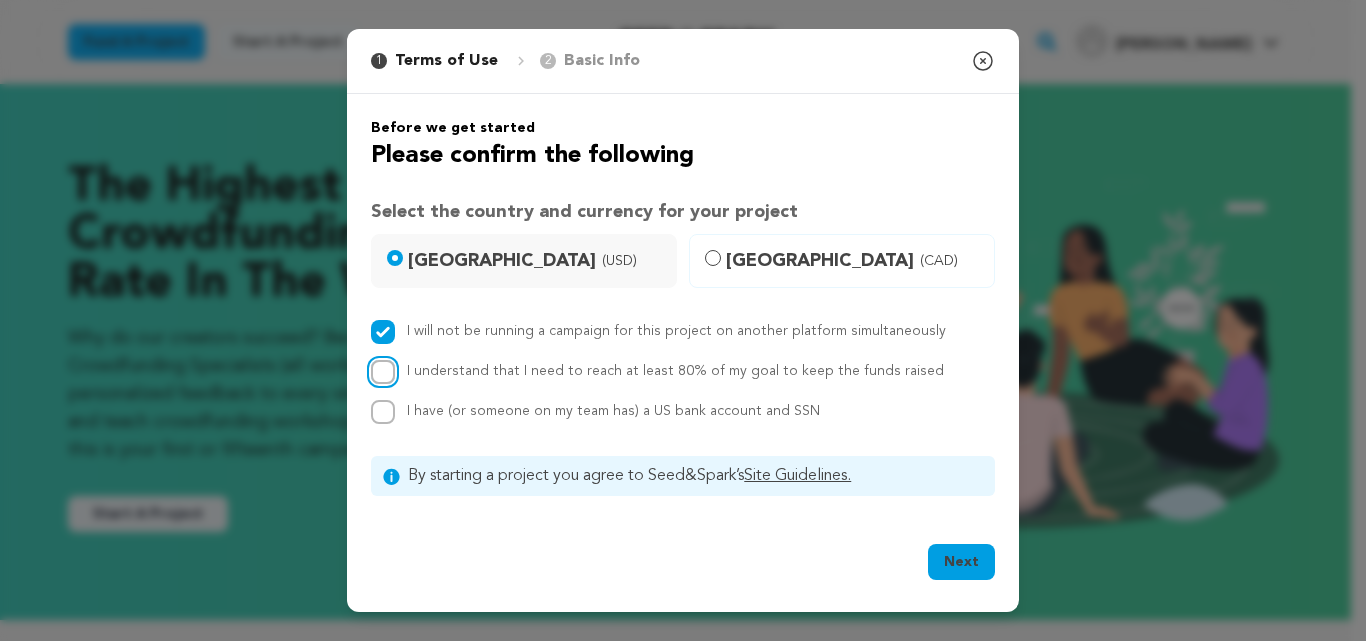 click on "I understand that I need to reach at least 80% of my goal to keep the
funds raised" at bounding box center (383, 372) 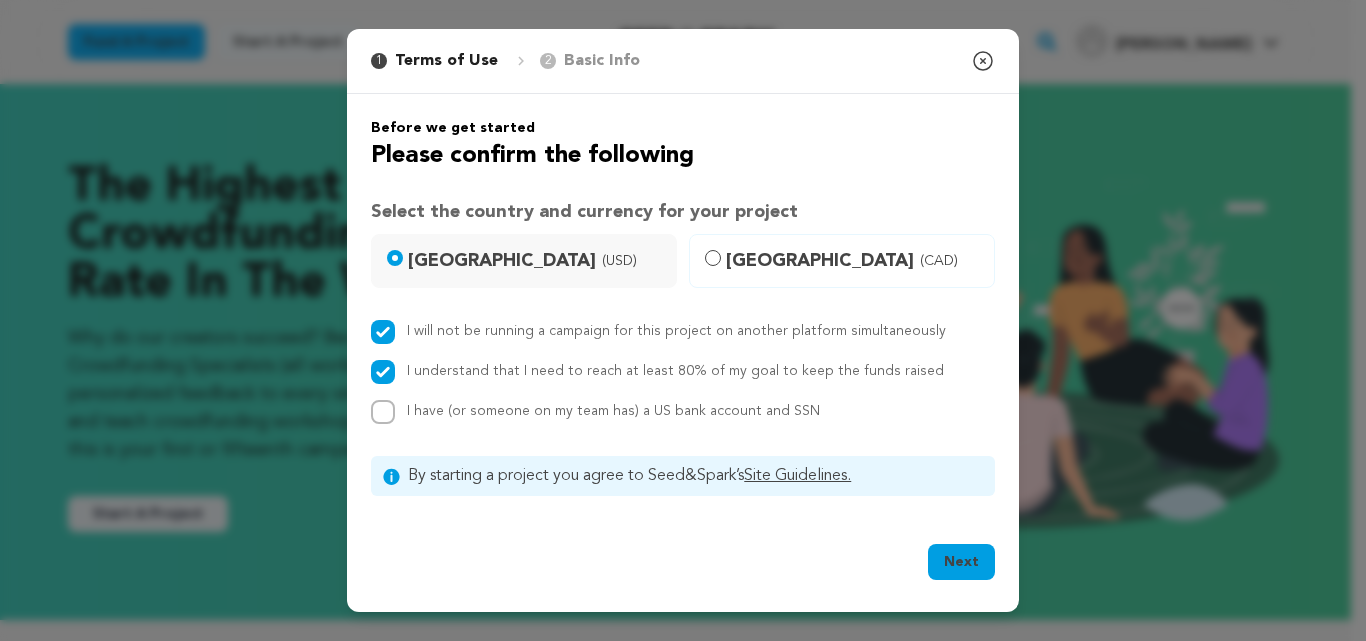 click on "I will not be running a campaign for this project on another platform
simultaneously
I understand that I need to reach at least 80% of my goal to keep the
funds raised
I have (or someone on my team has) a US bank account and SSN" at bounding box center (683, 372) 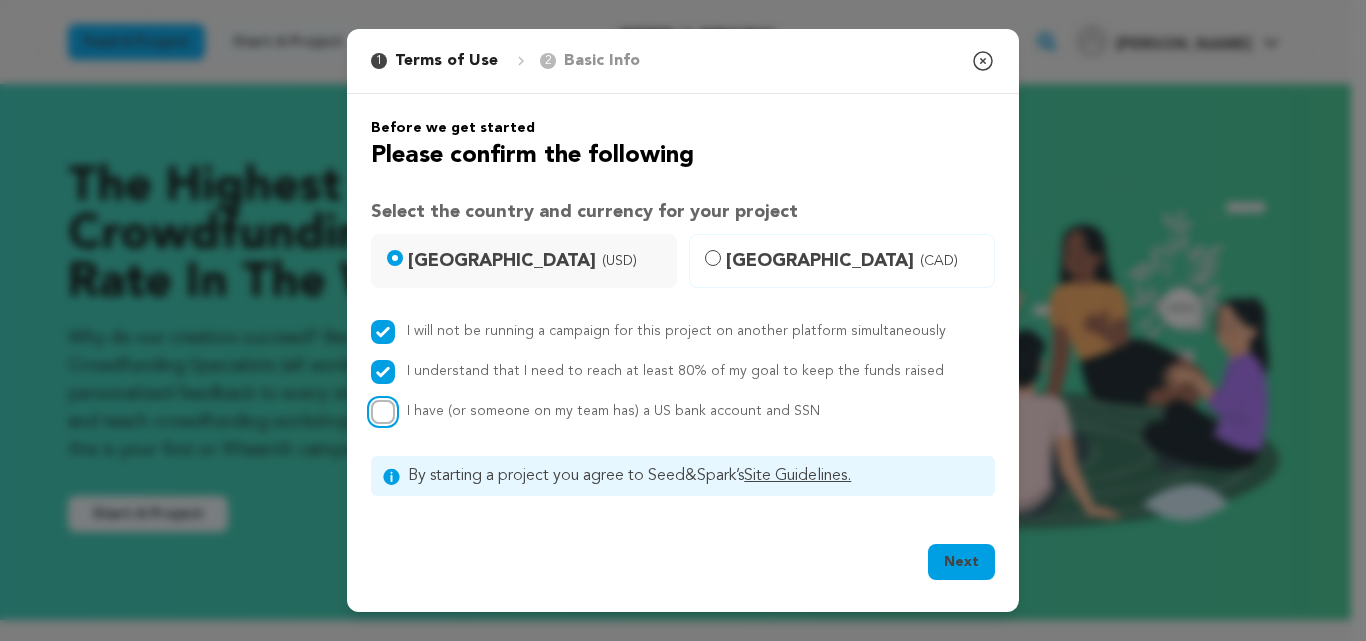 click on "I have (or someone on my team has) a US bank account and SSN" at bounding box center [383, 412] 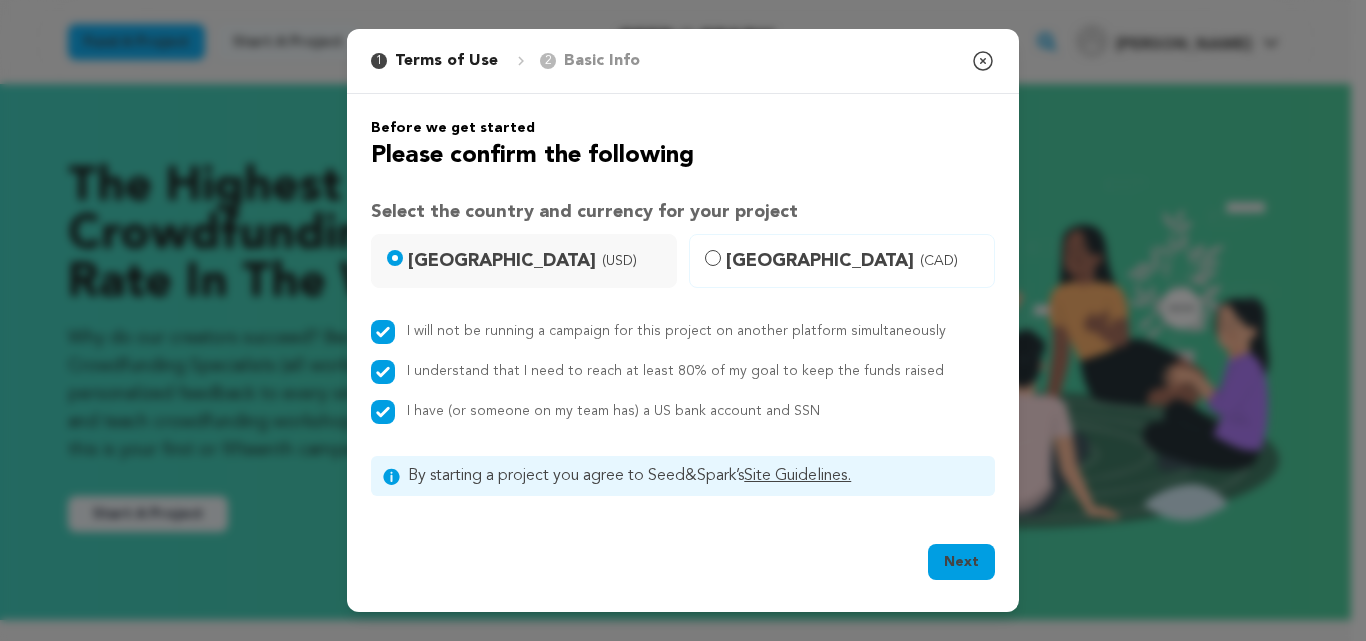 click on "Next" at bounding box center [961, 562] 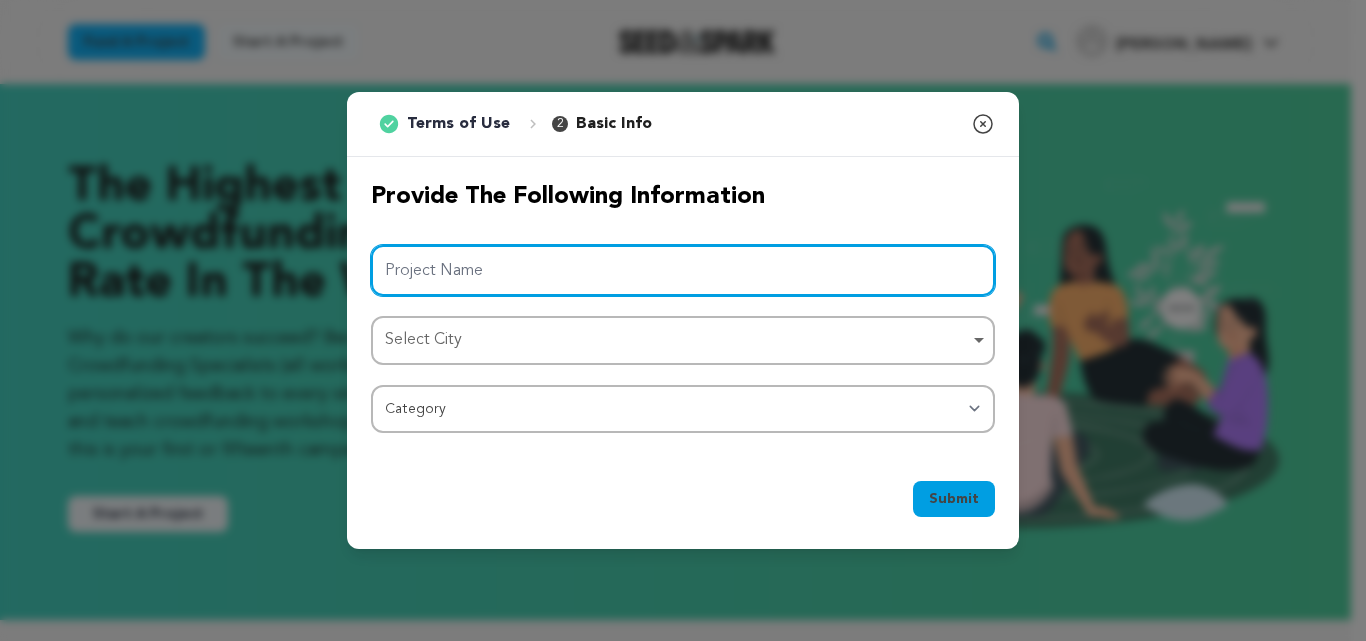 click on "Project Name" at bounding box center (683, 270) 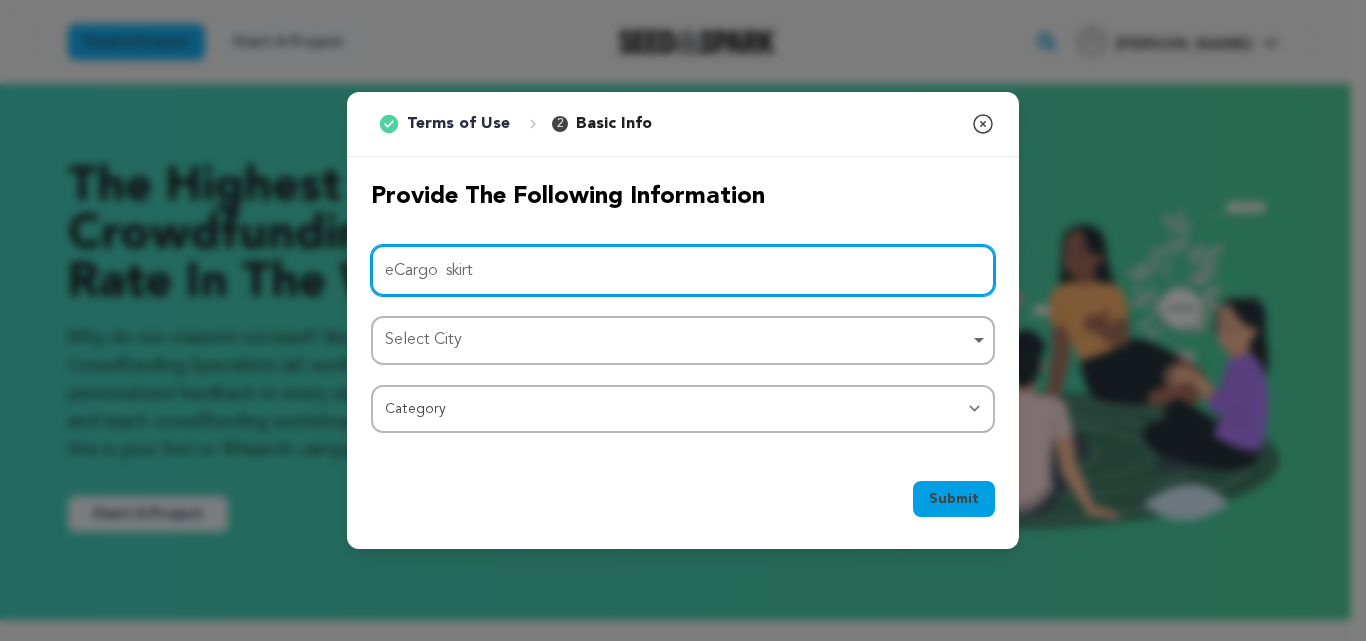 type on "eCargo  skirt" 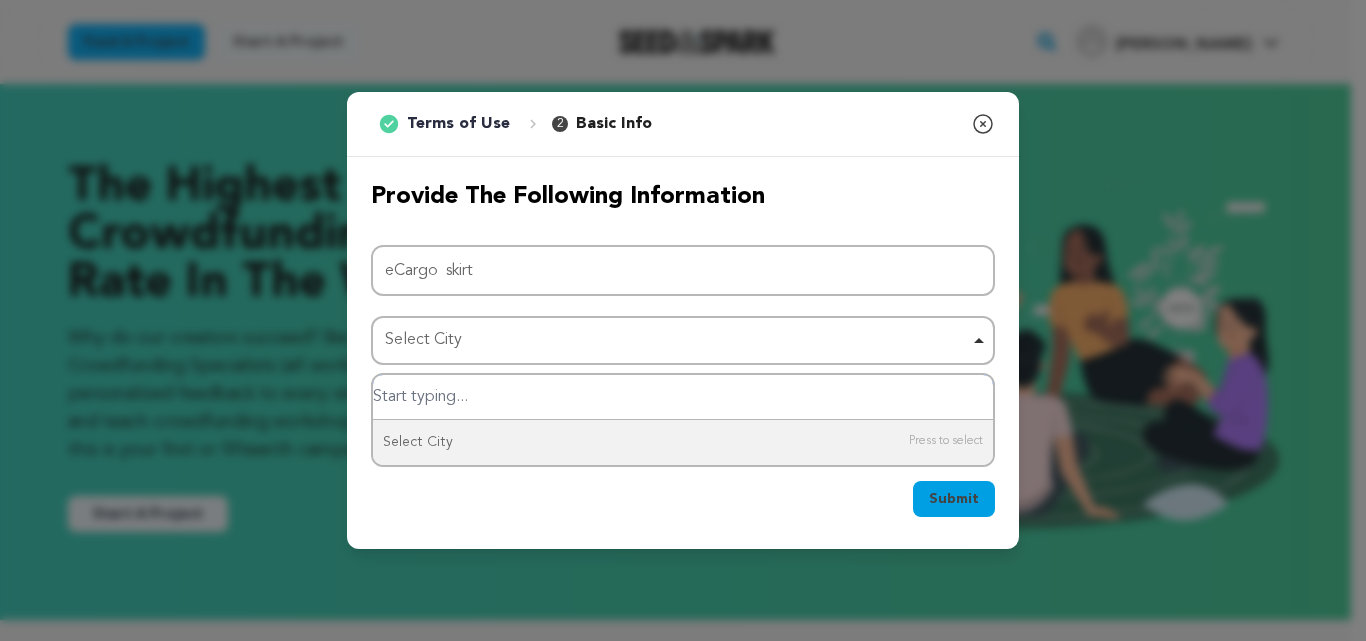 click at bounding box center (683, 397) 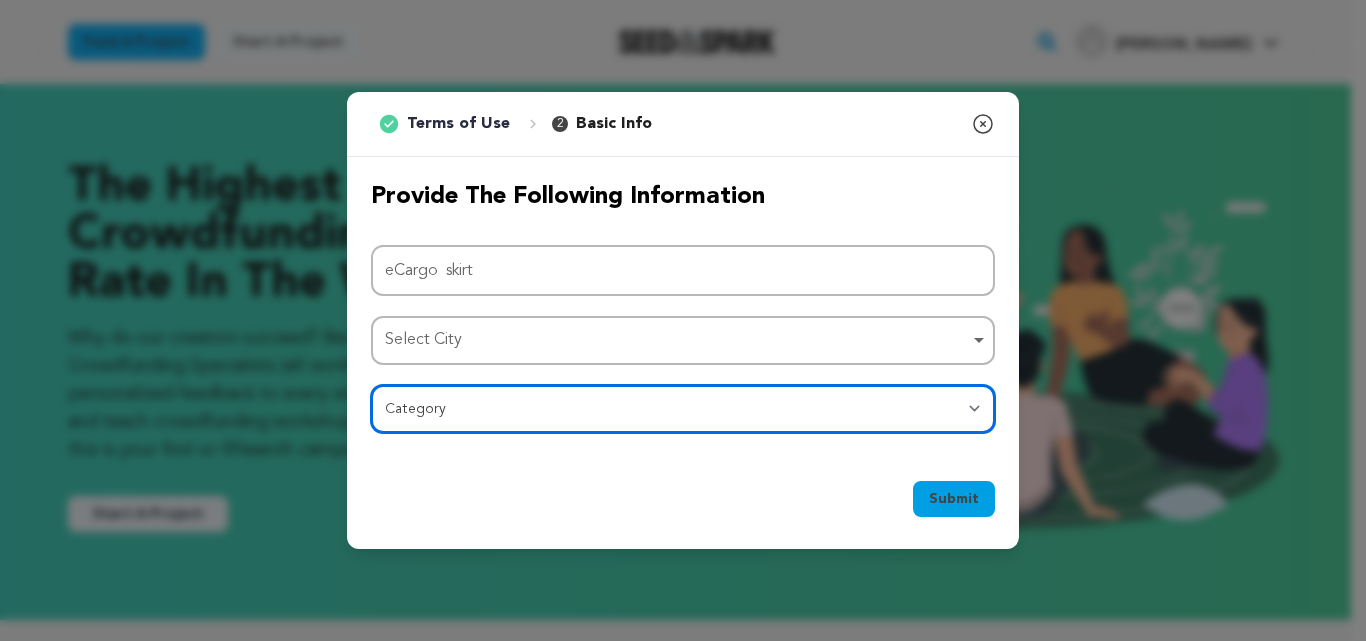 click on "Category
Film Feature
Film Short
Series
Film Festival
Company
Music Video
VR Experience
Comics
Artist Residency
Art & Photography
Collective
Dance
Games
Music
Radio & Podcasts
Orgs & Companies
Writing & Publishing
Venue & Spaces
Theatre" at bounding box center [683, 409] 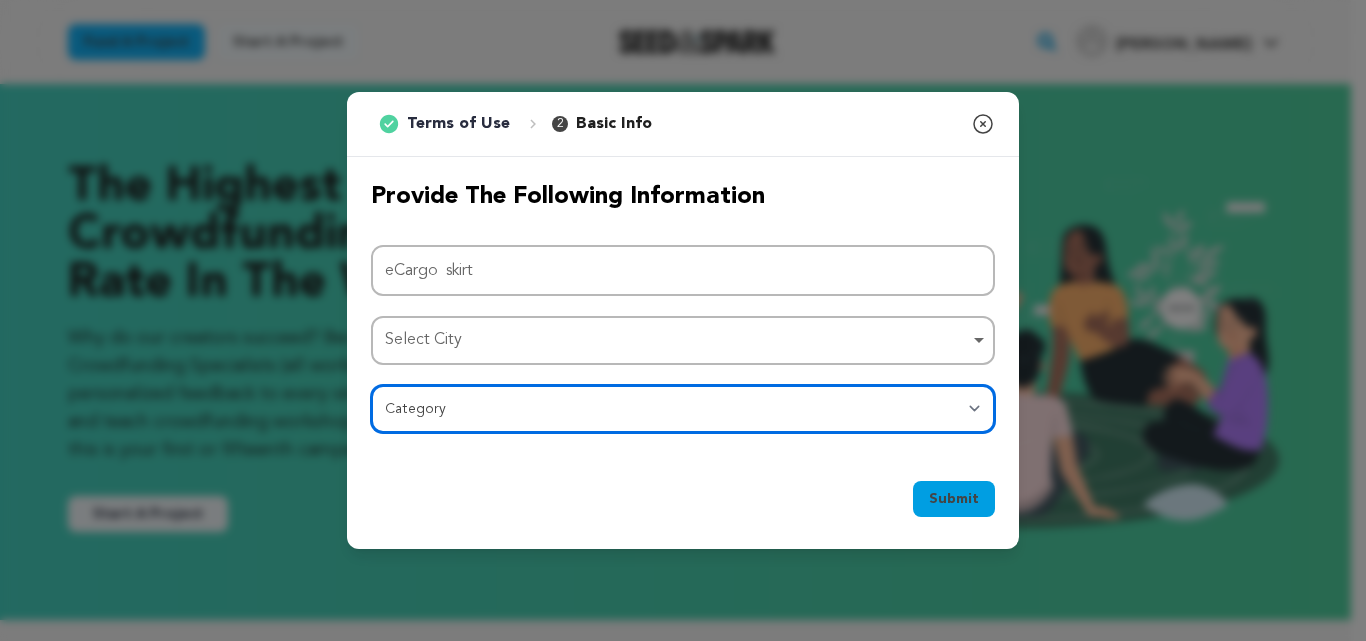 select on "1293" 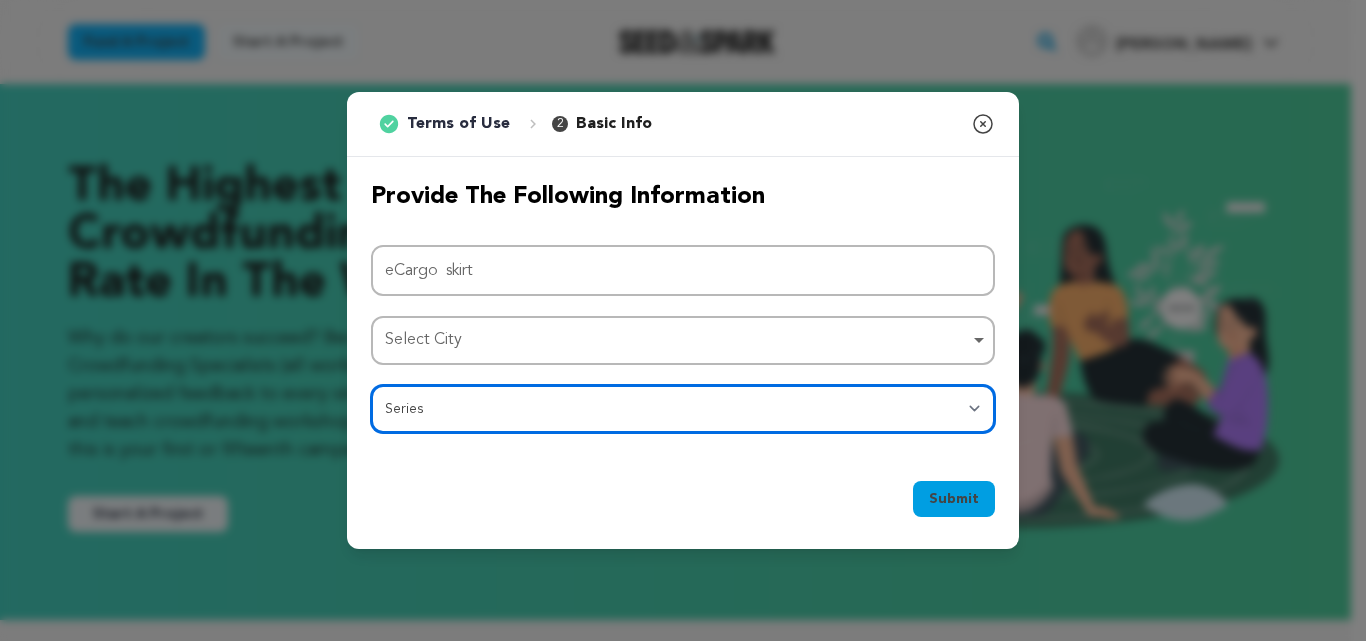 click on "Category
Film Feature
Film Short
Series
Film Festival
Company
Music Video
VR Experience
Comics
Artist Residency
Art & Photography
Collective
Dance
Games
Music
Radio & Podcasts
Orgs & Companies
Writing & Publishing
Venue & Spaces
Theatre" at bounding box center (683, 409) 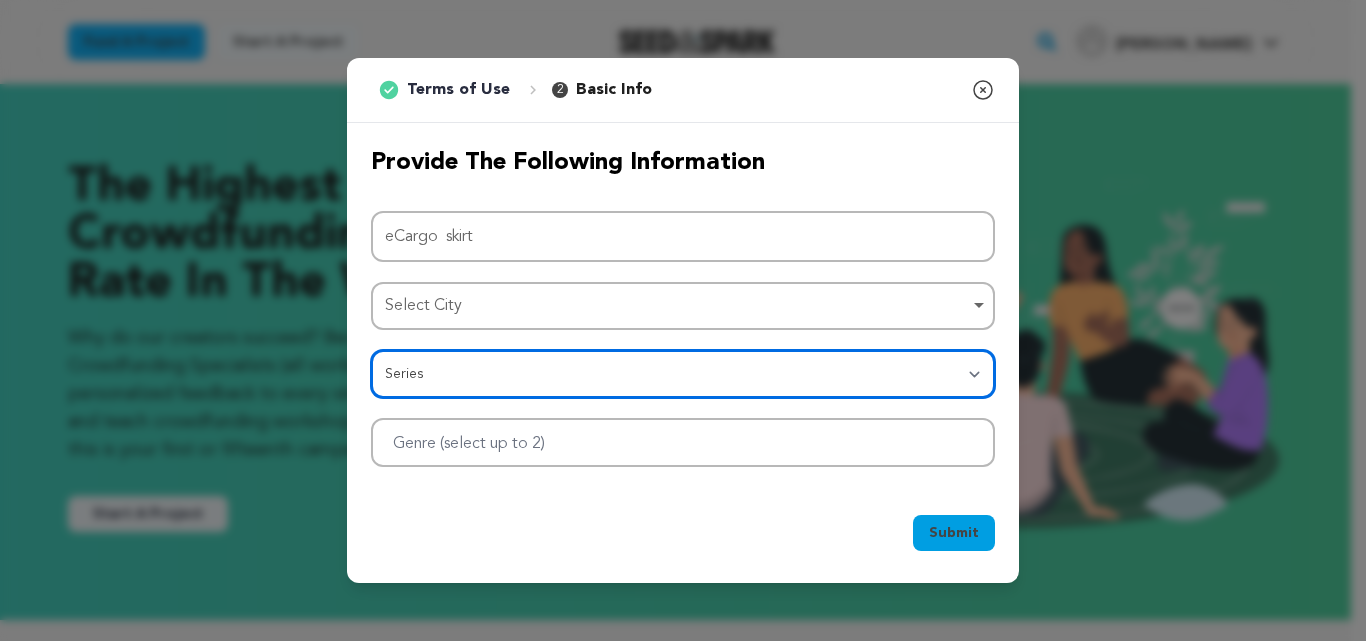 click on "Category
Film Feature
Film Short
Series
Film Festival
Company
Music Video
VR Experience
Comics
Artist Residency
Art & Photography
Collective
Dance
Games
Music
Radio & Podcasts
Orgs & Companies
Writing & Publishing
Venue & Spaces
Theatre" at bounding box center [683, 374] 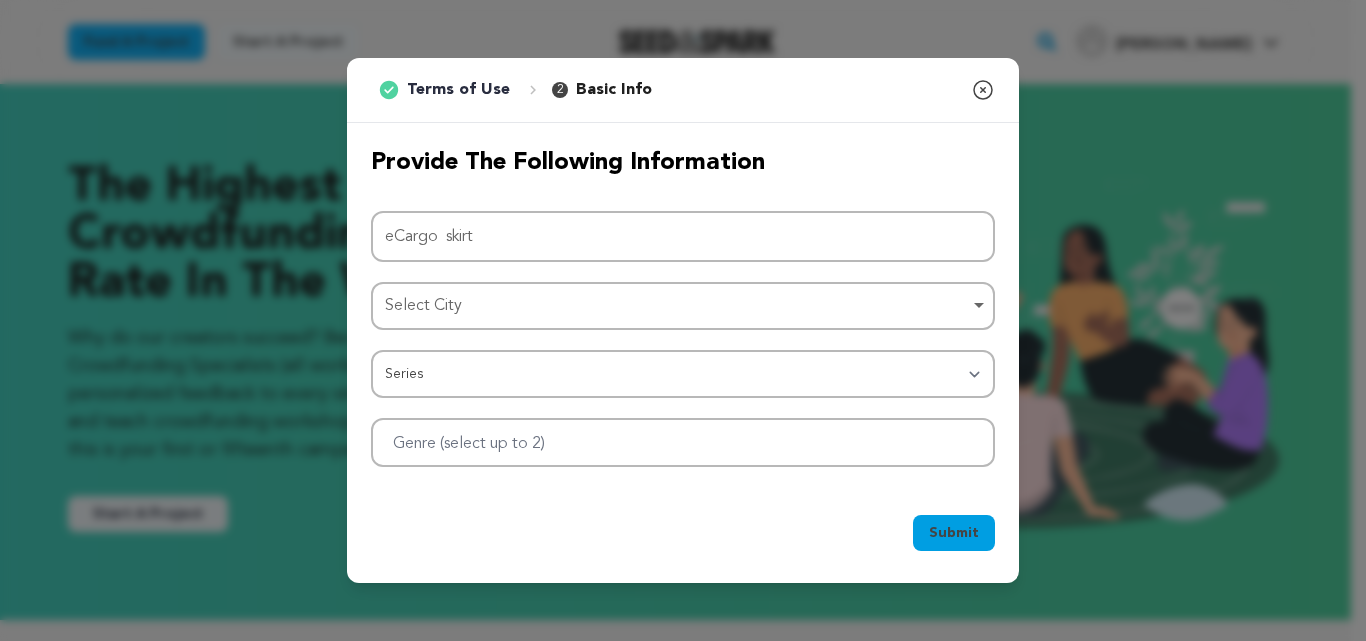 click 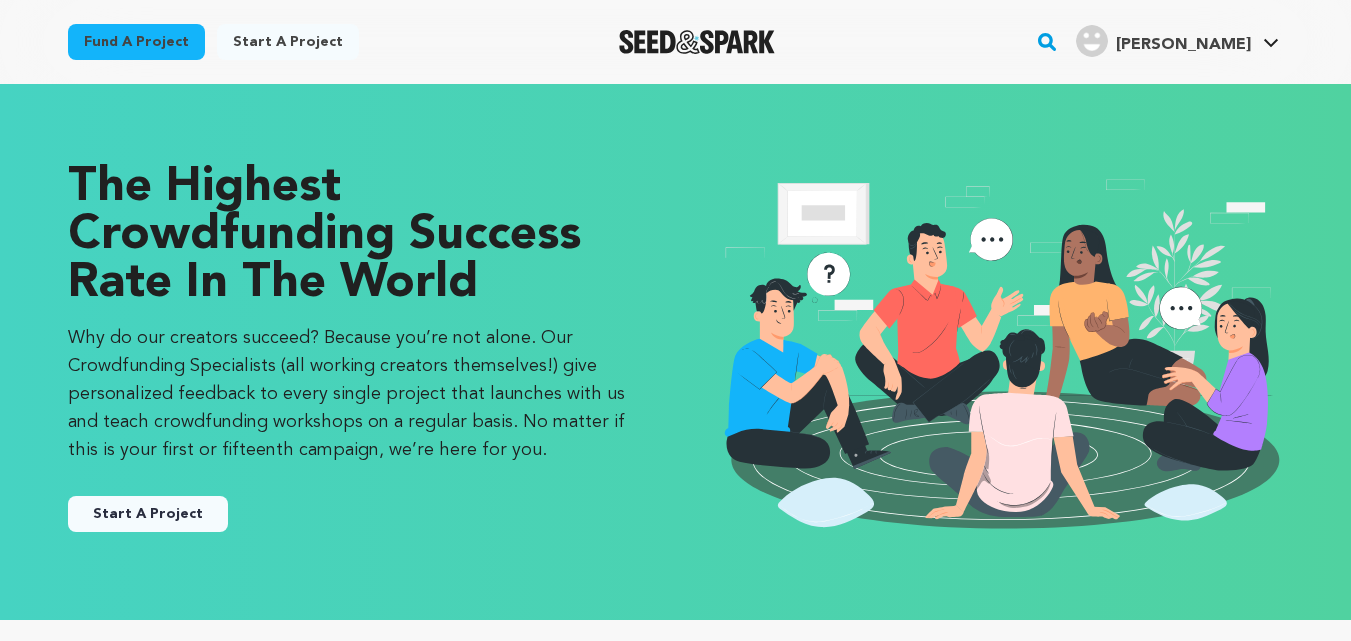 click 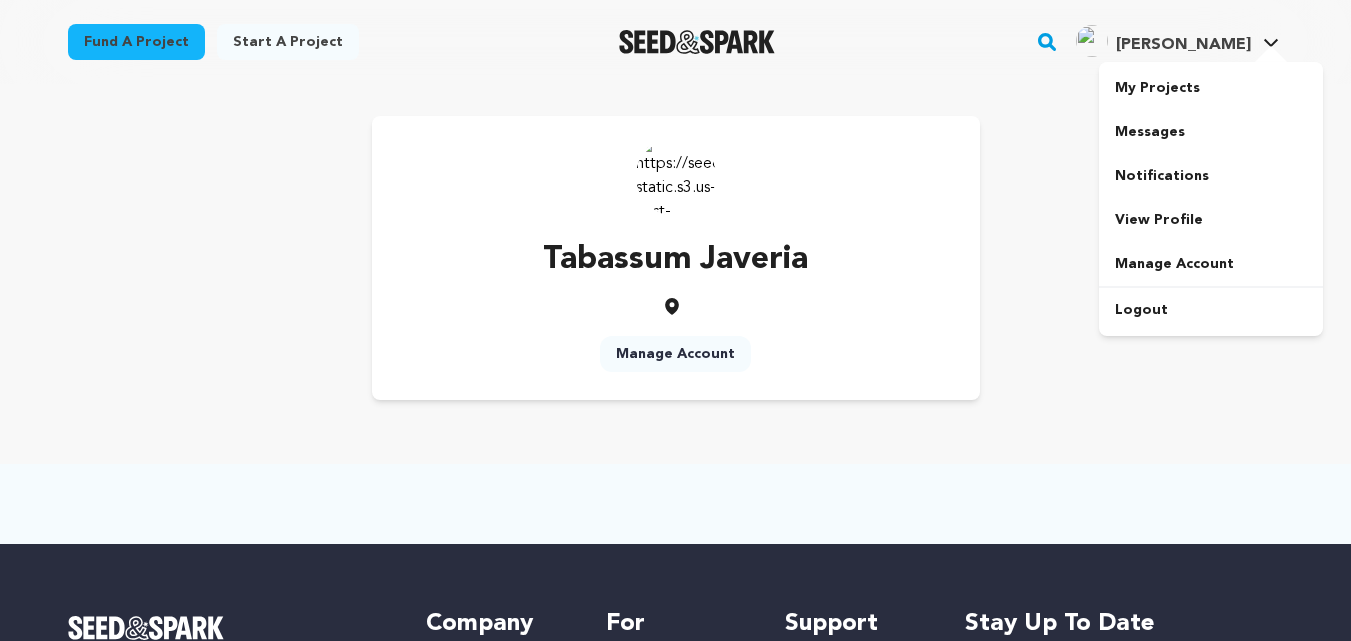 scroll, scrollTop: 0, scrollLeft: 0, axis: both 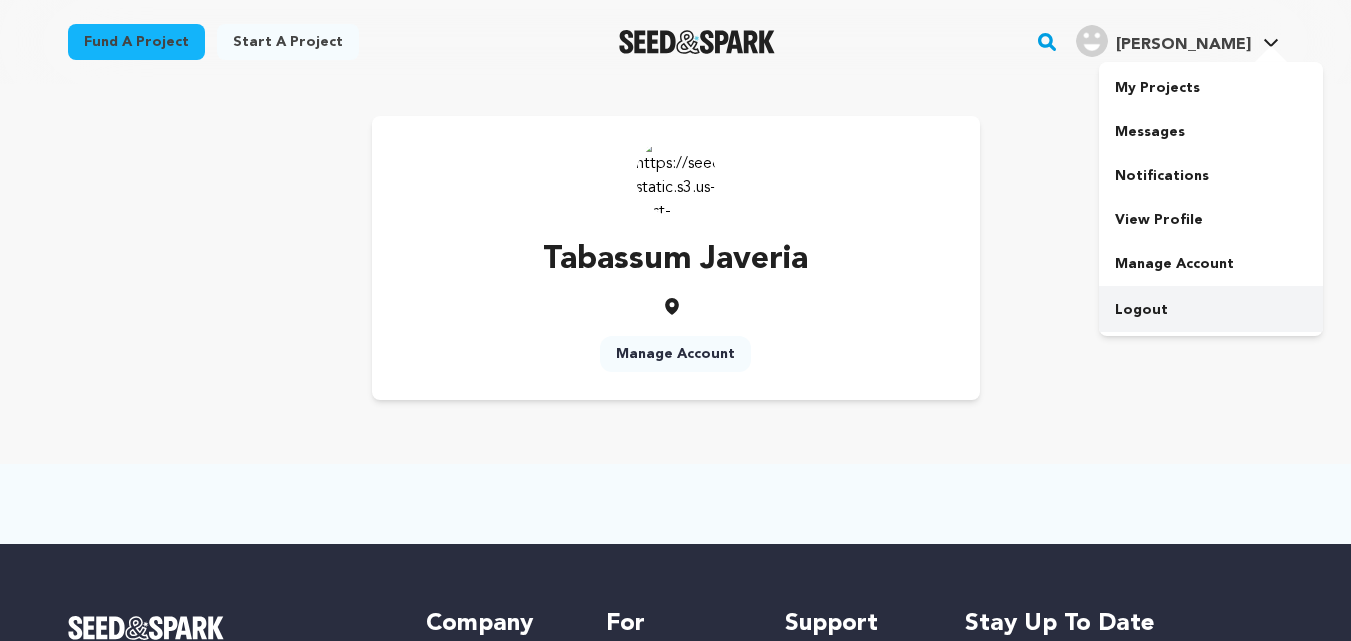 click on "Logout" at bounding box center [1211, 310] 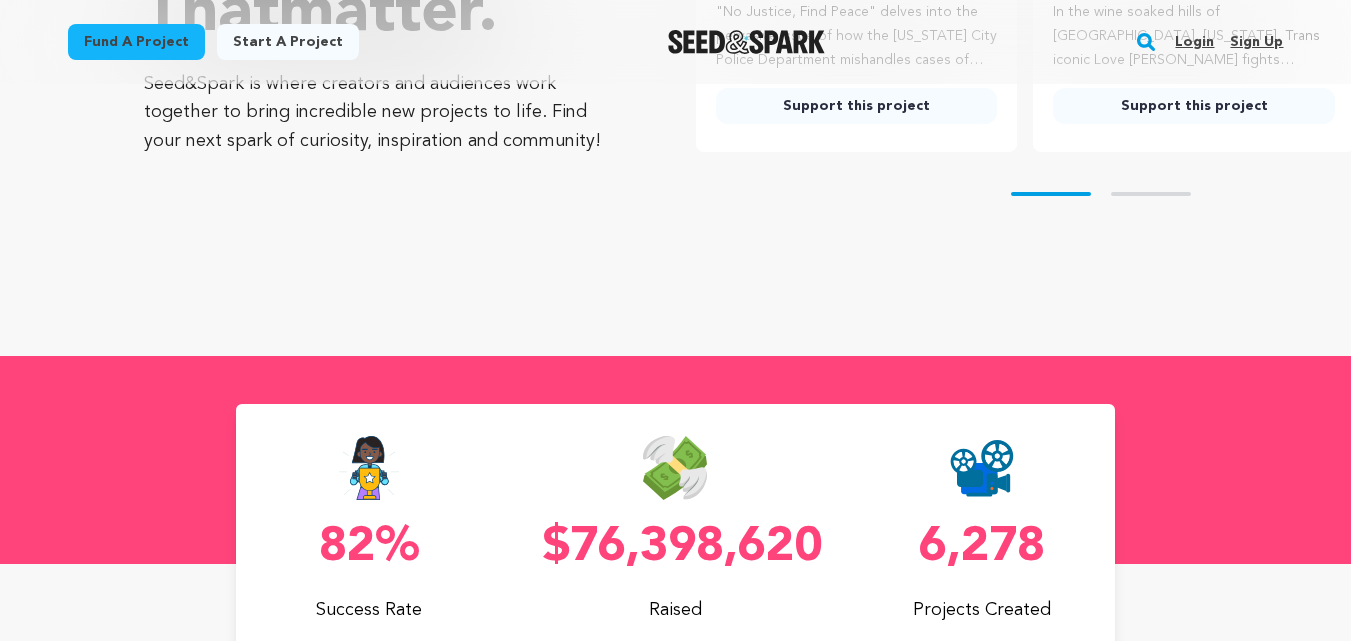 scroll, scrollTop: 600, scrollLeft: 0, axis: vertical 